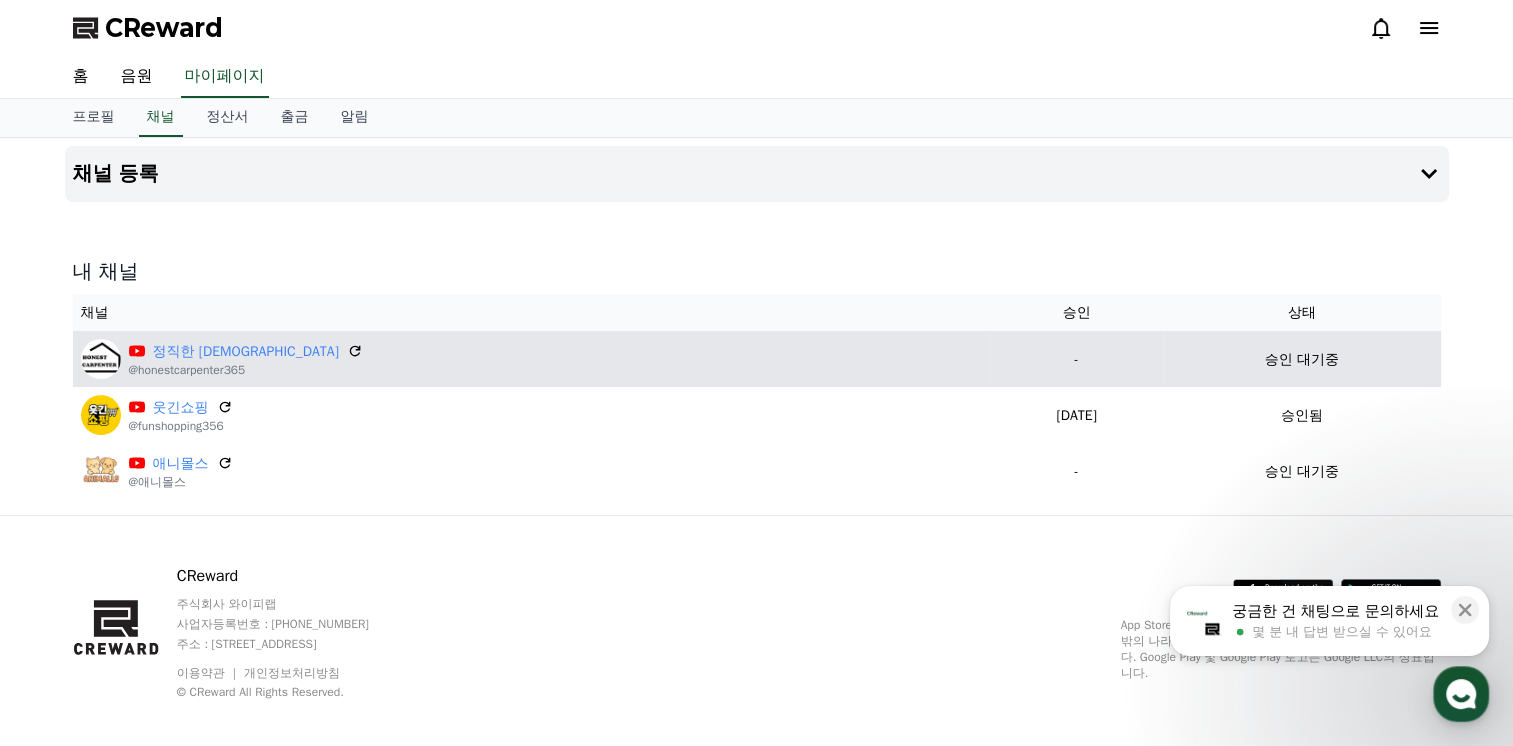 scroll, scrollTop: 0, scrollLeft: 0, axis: both 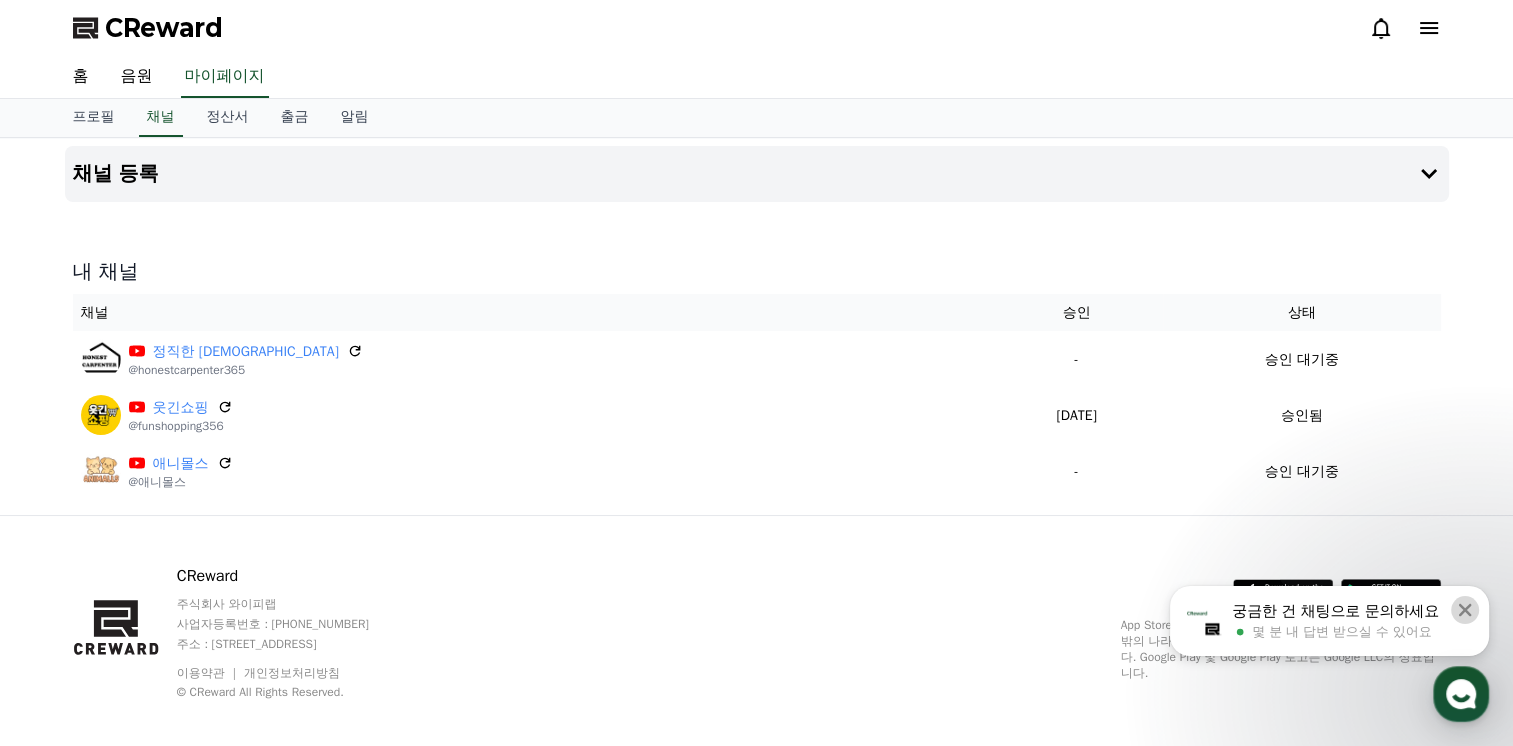click 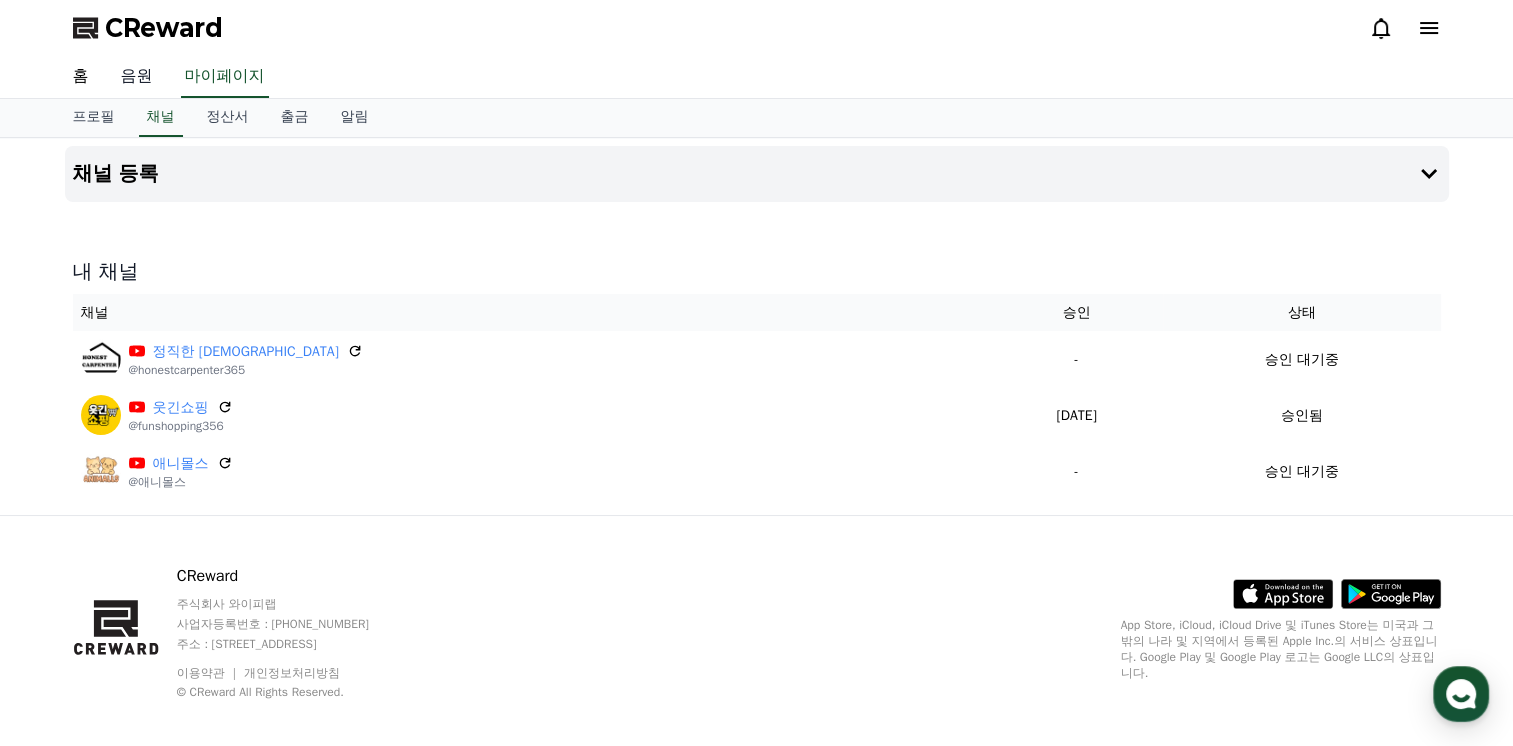click on "음원" at bounding box center (137, 77) 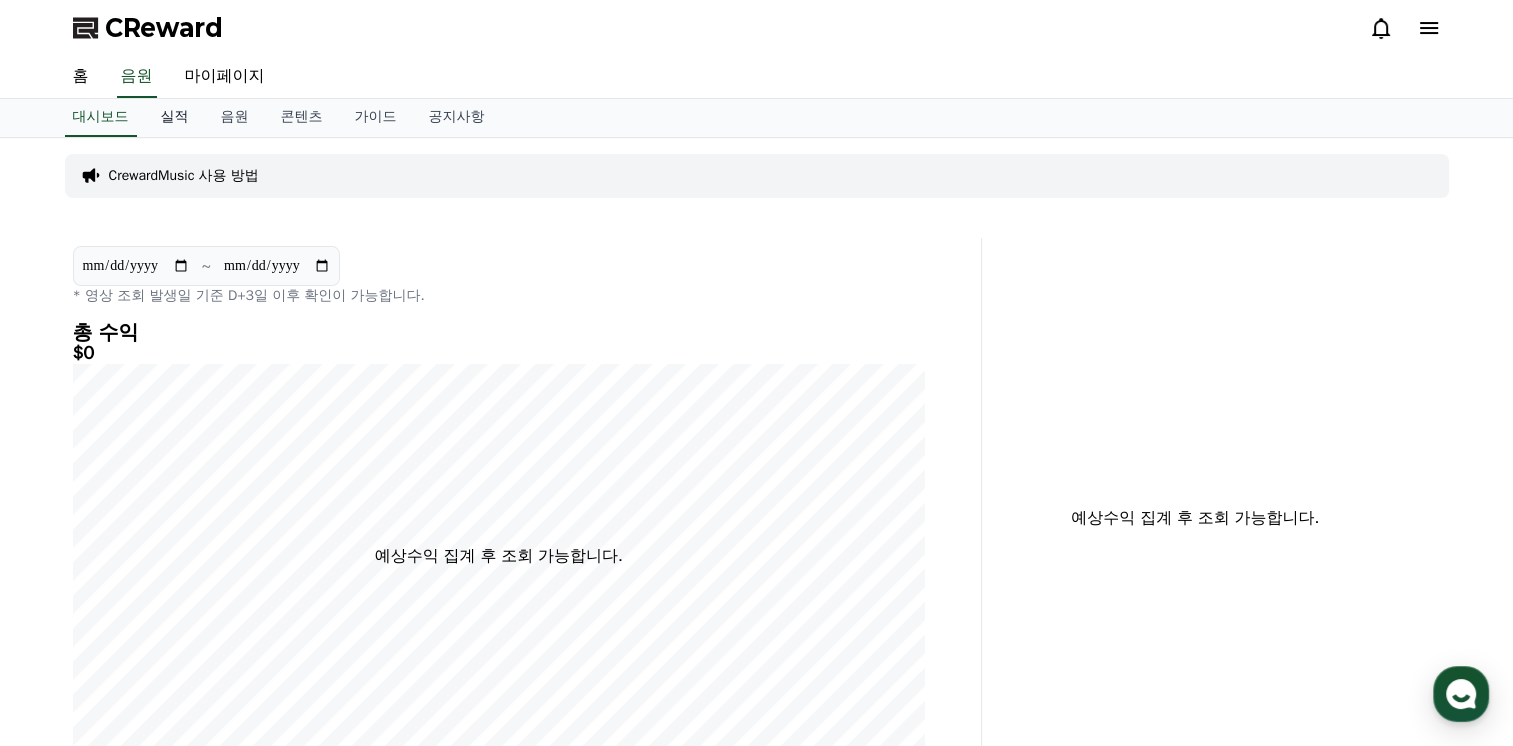 click on "실적" at bounding box center [175, 118] 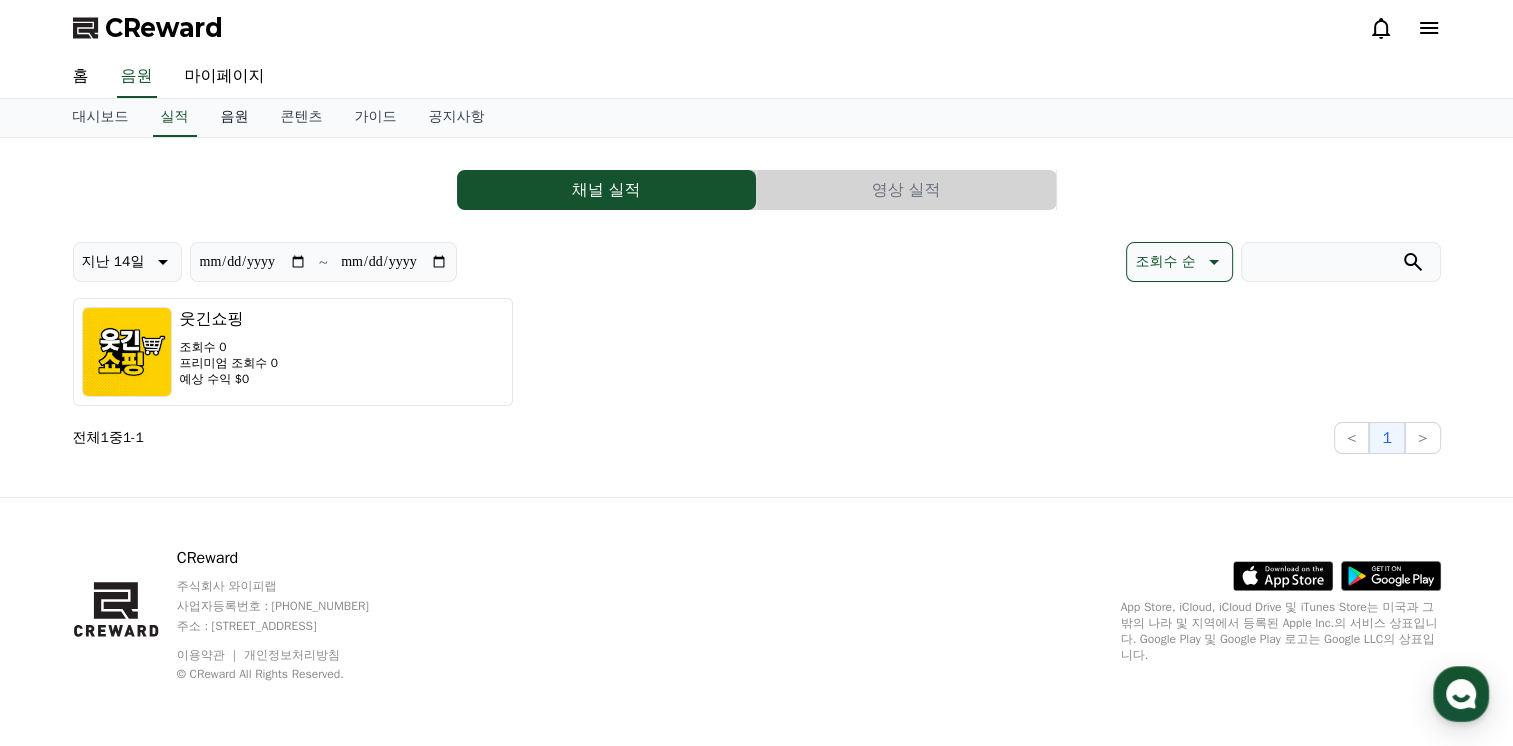 click on "음원" at bounding box center (235, 118) 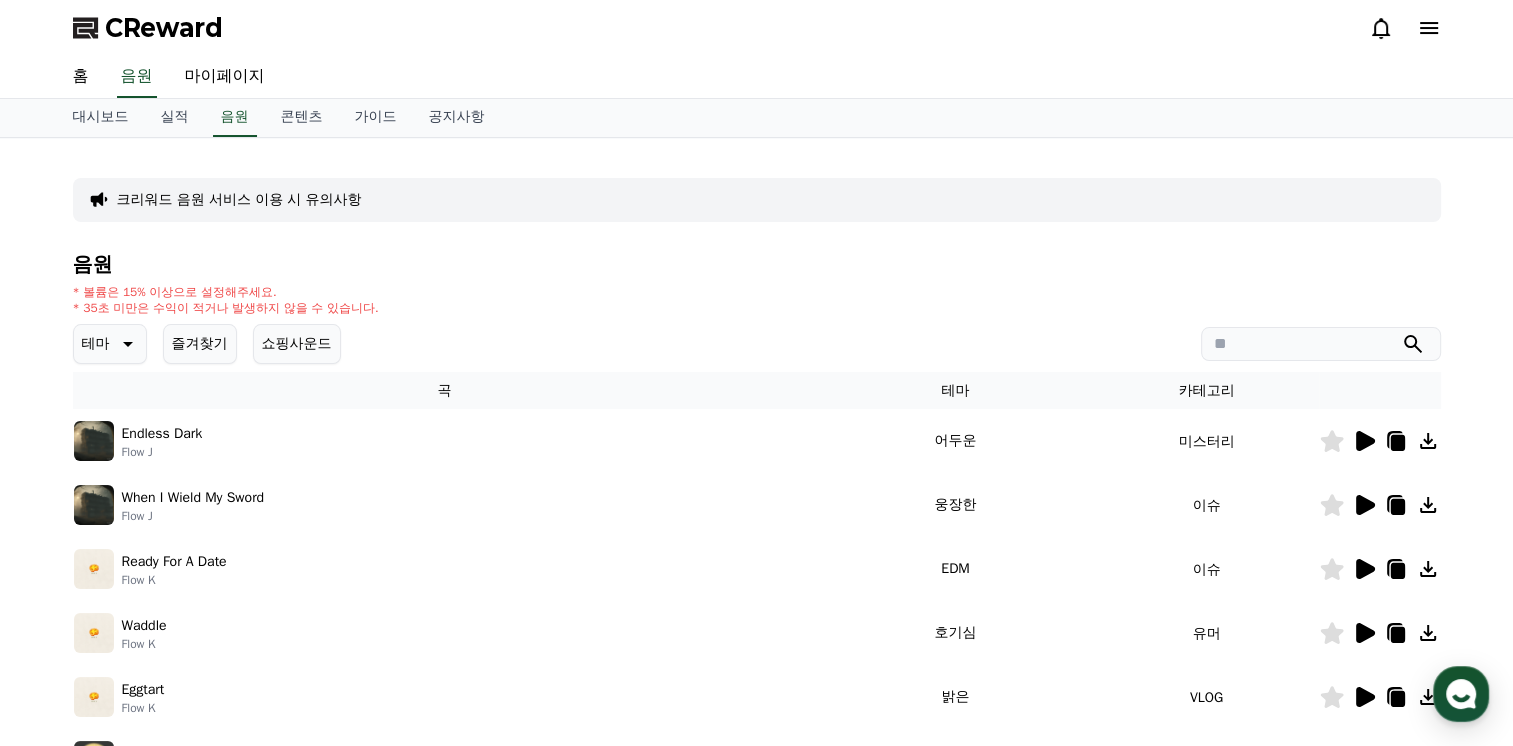 click on "테마" at bounding box center (96, 344) 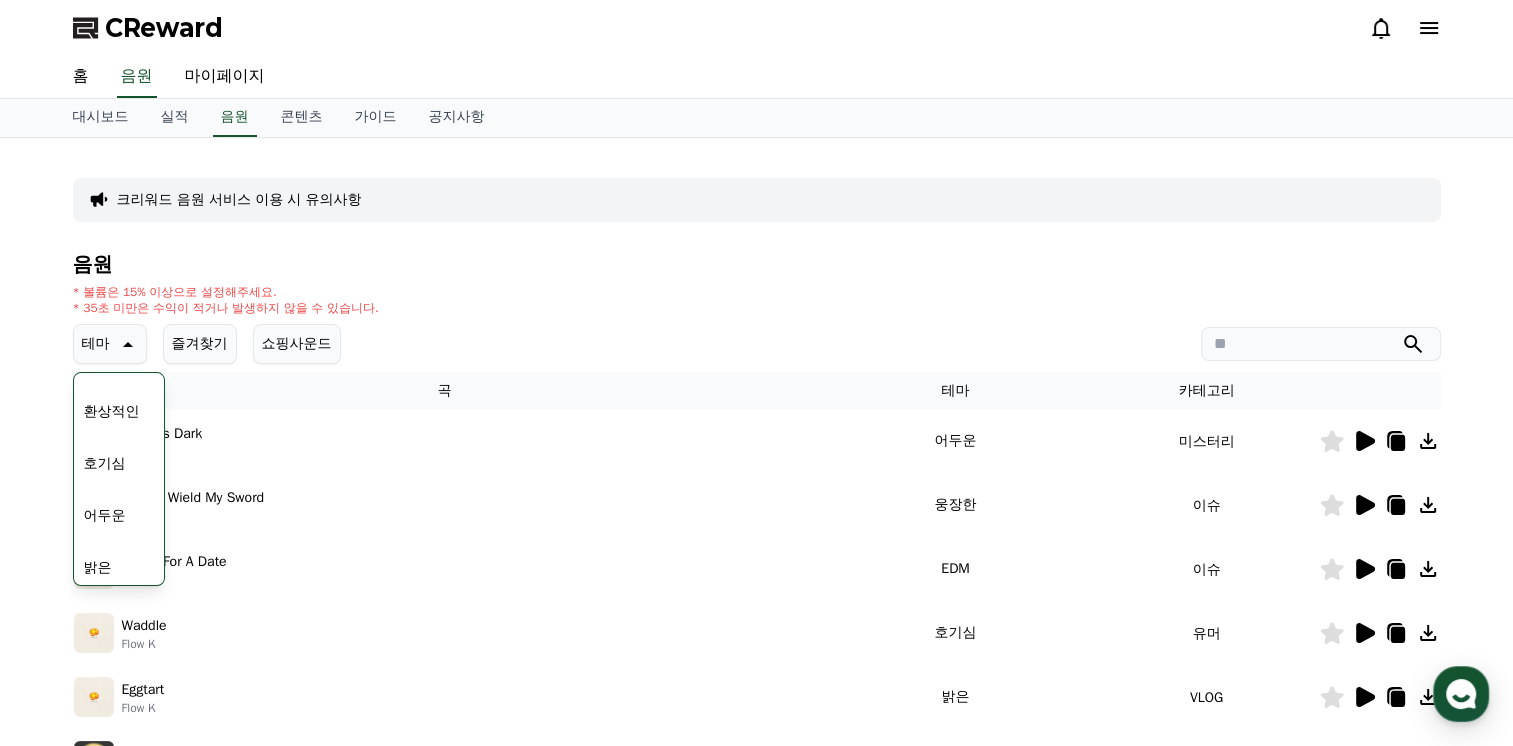 scroll, scrollTop: 100, scrollLeft: 0, axis: vertical 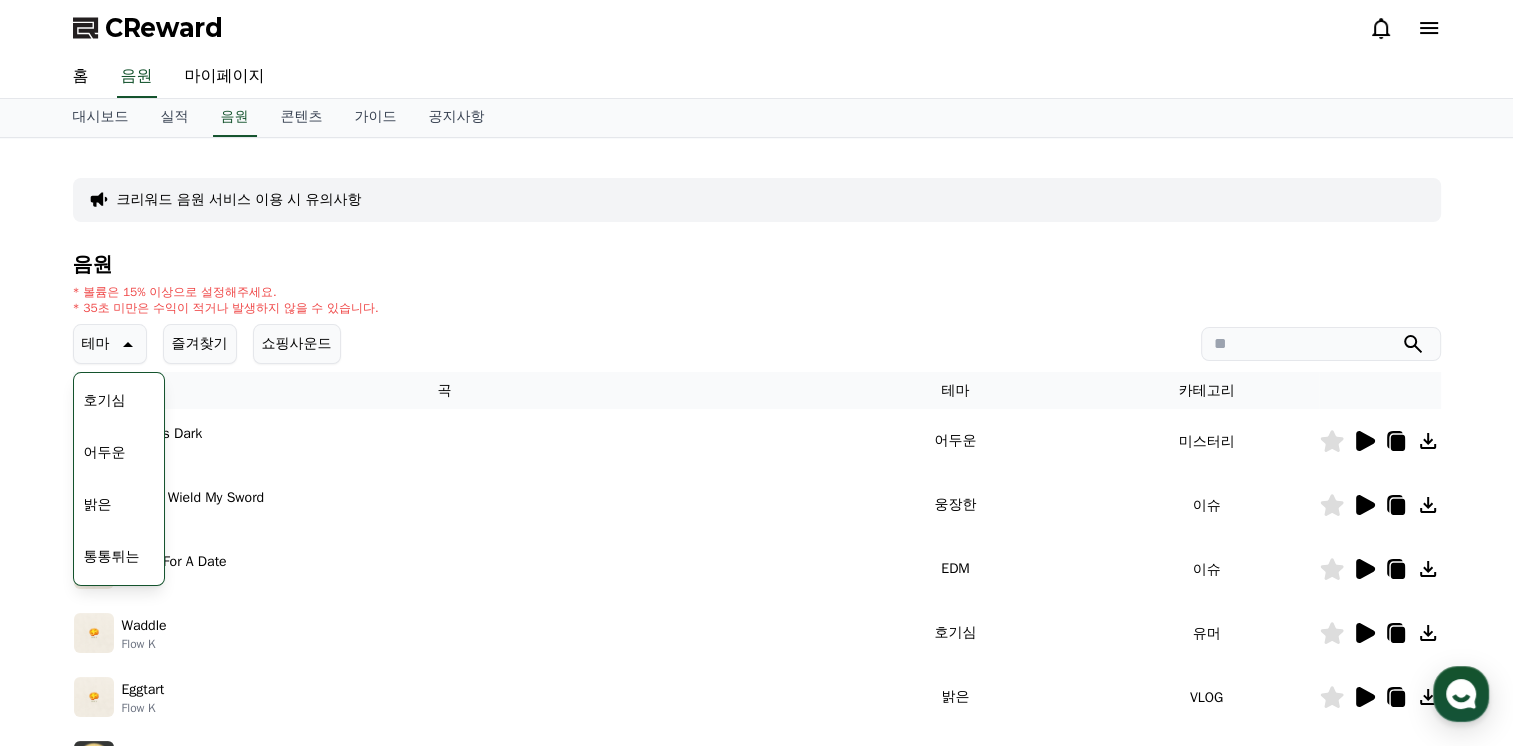 click on "전체 환상적인 호기심 어두운 밝은 통통튀는 신나는 반전 웅장한 드라마틱 즐거움 분위기있는 EDM 그루브 슬픈 잔잔한 귀여운 감동적인 긴장되는 코믹한" at bounding box center (119, 791) 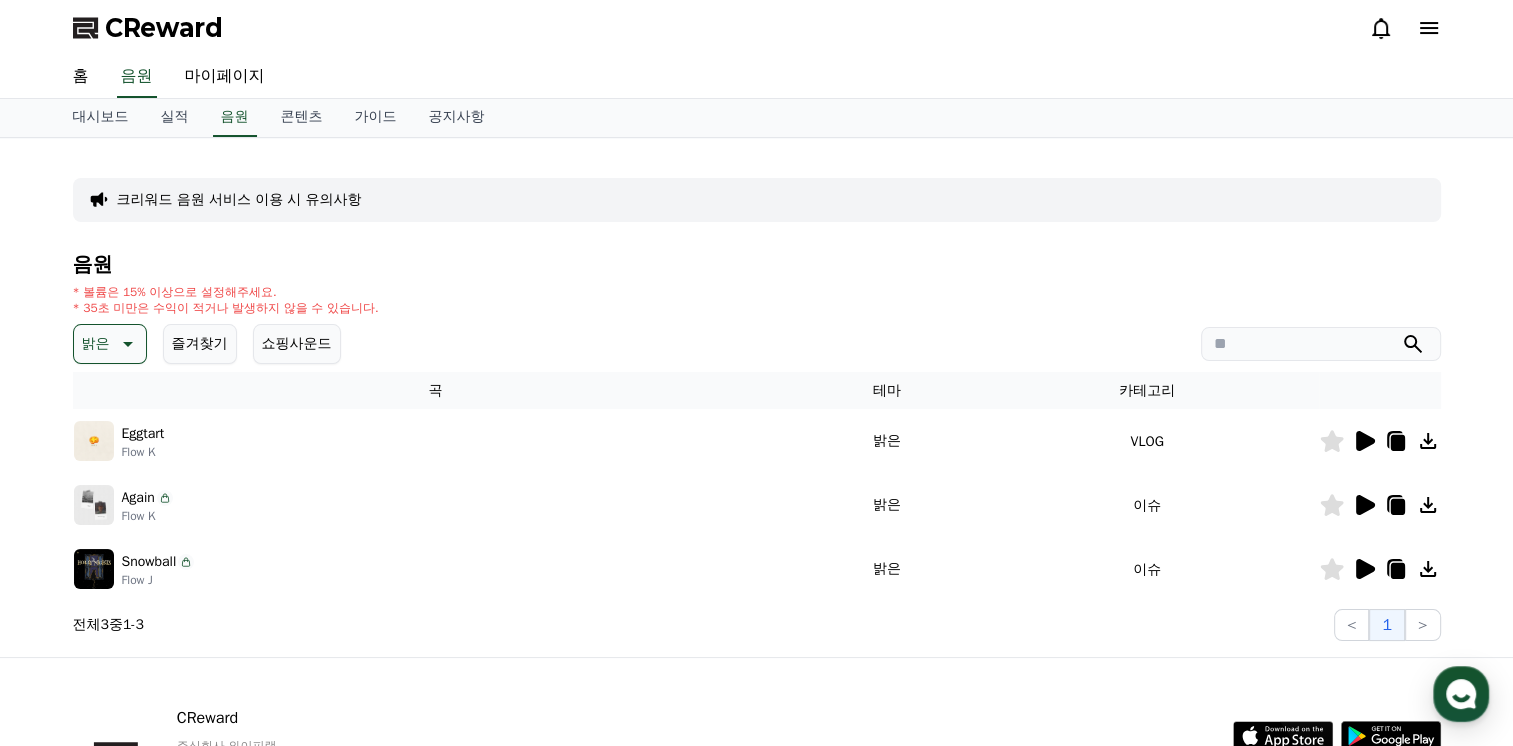 scroll, scrollTop: 0, scrollLeft: 0, axis: both 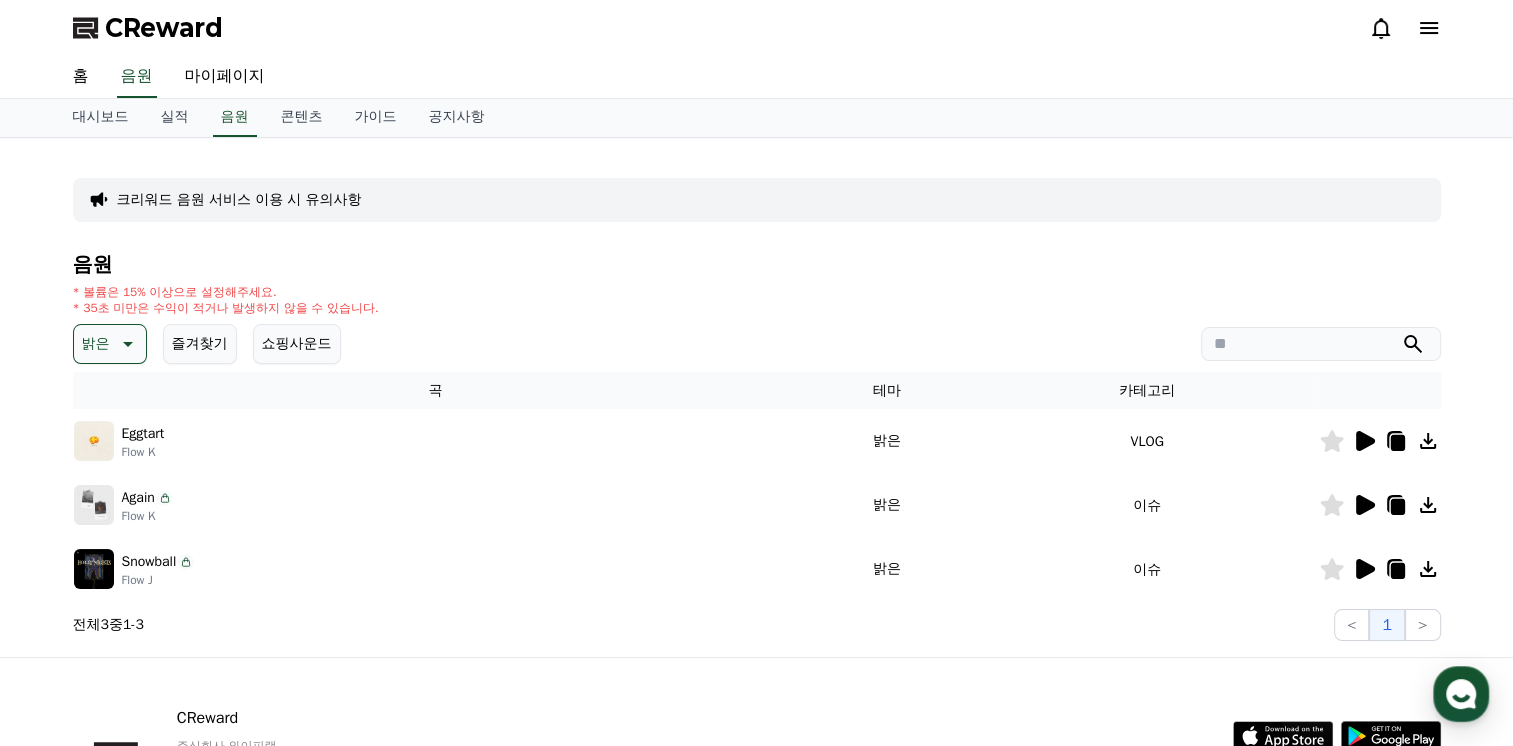 click 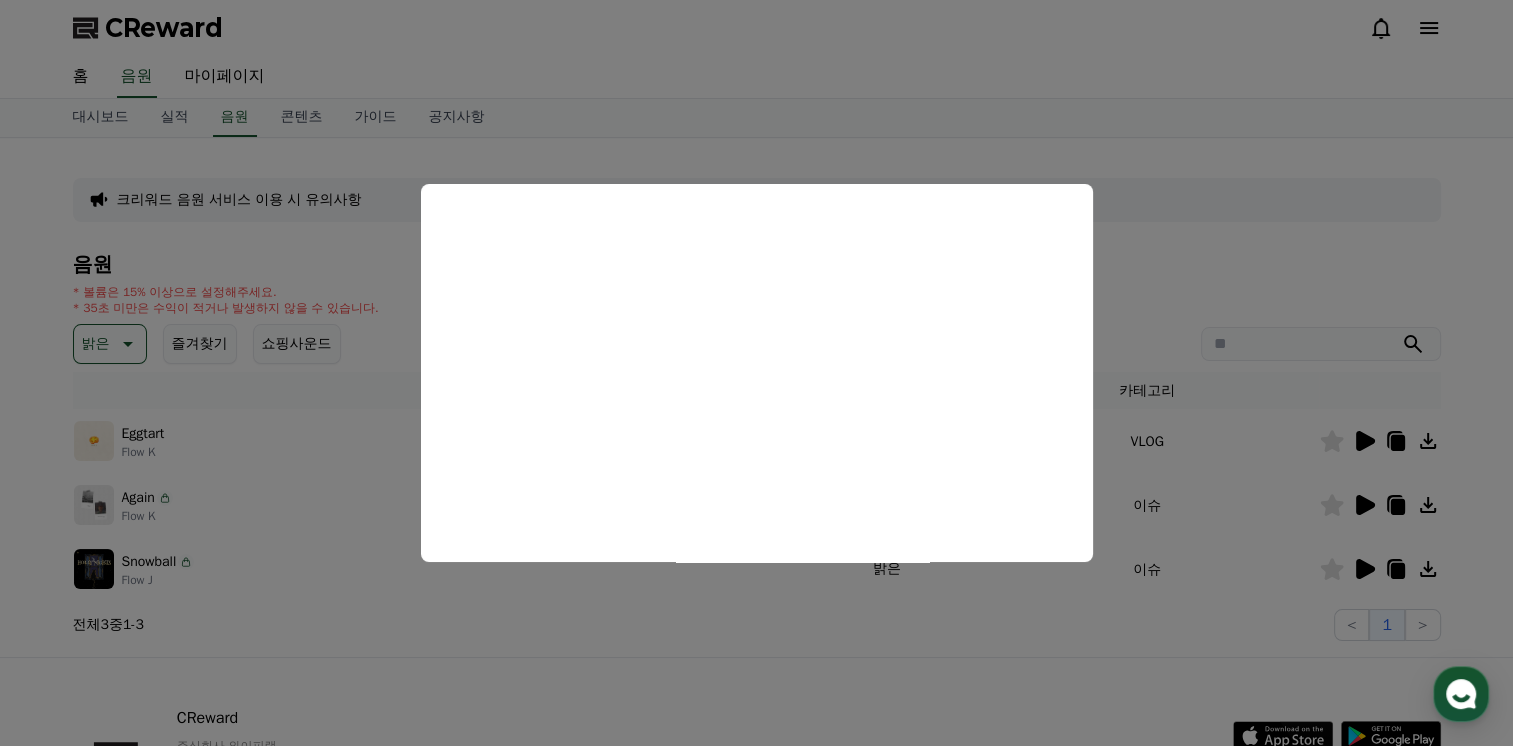 click at bounding box center (756, 373) 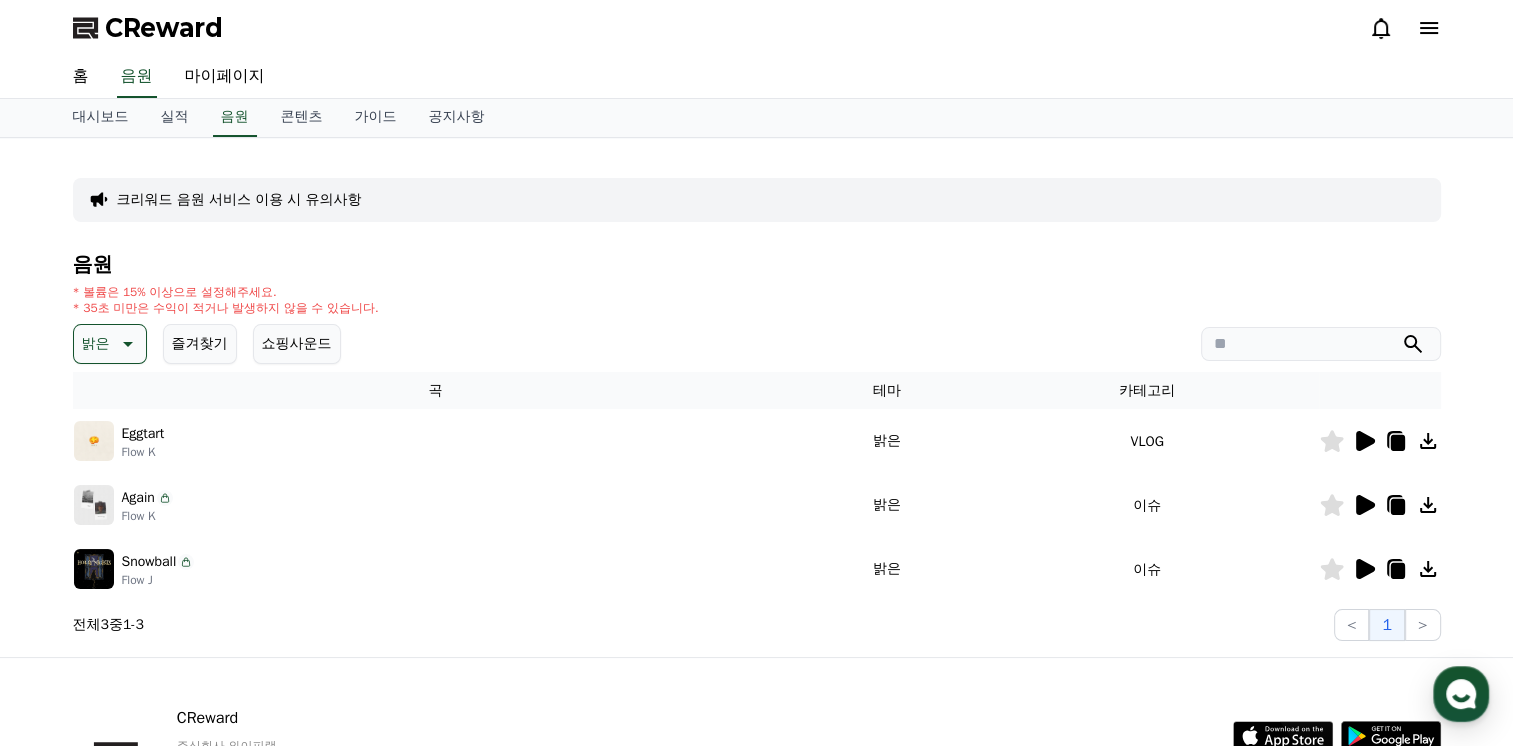 click on "밝은" at bounding box center [110, 344] 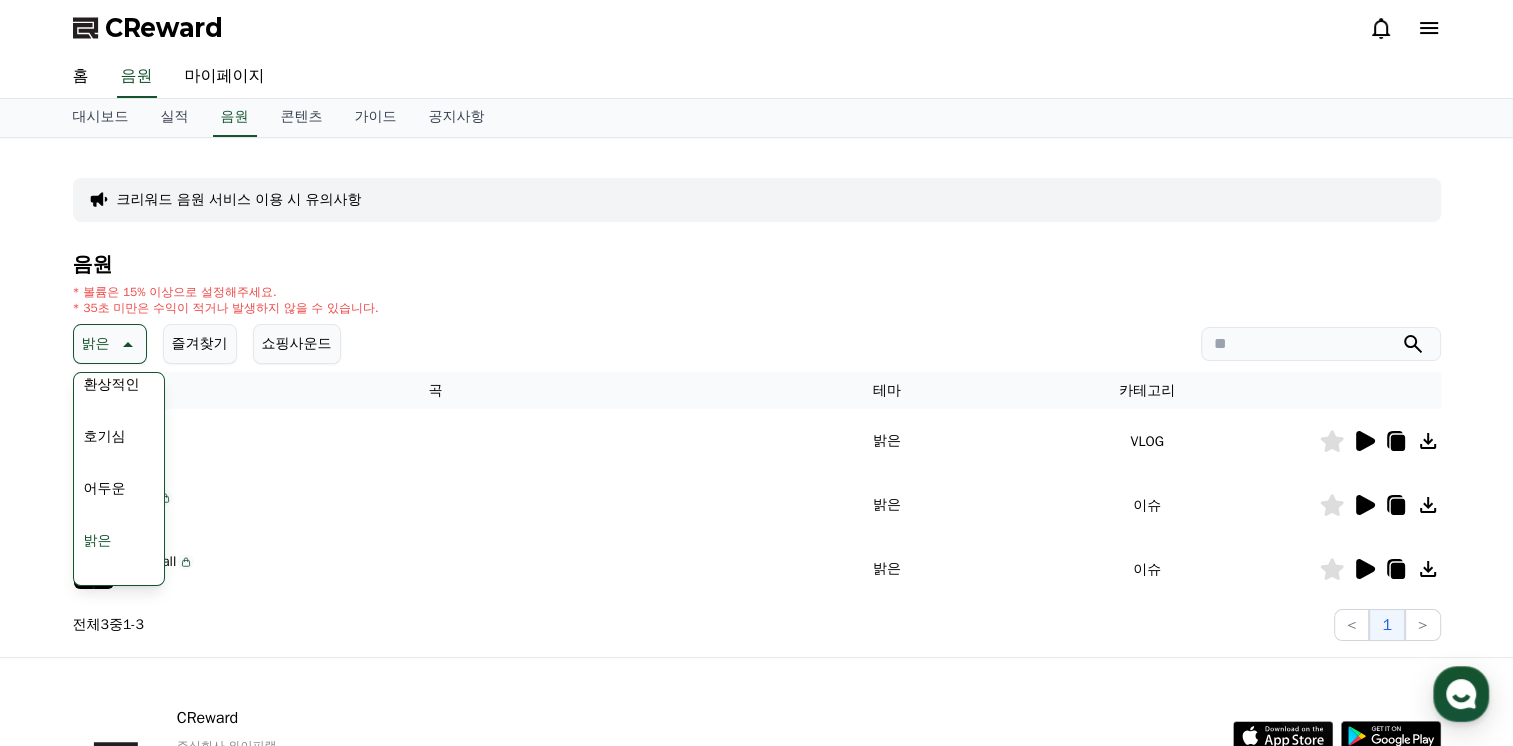 scroll, scrollTop: 100, scrollLeft: 0, axis: vertical 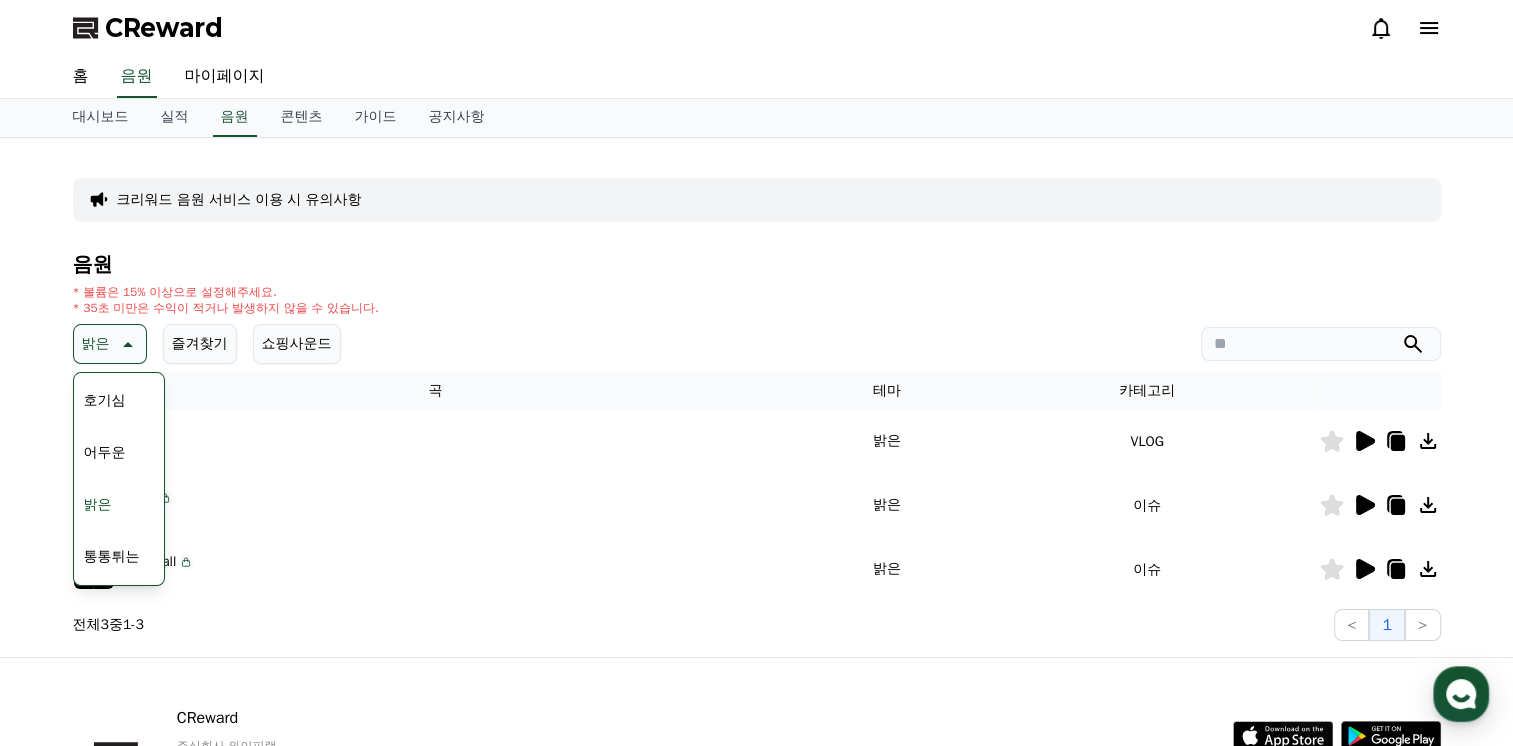 click on "통통튀는" at bounding box center [112, 557] 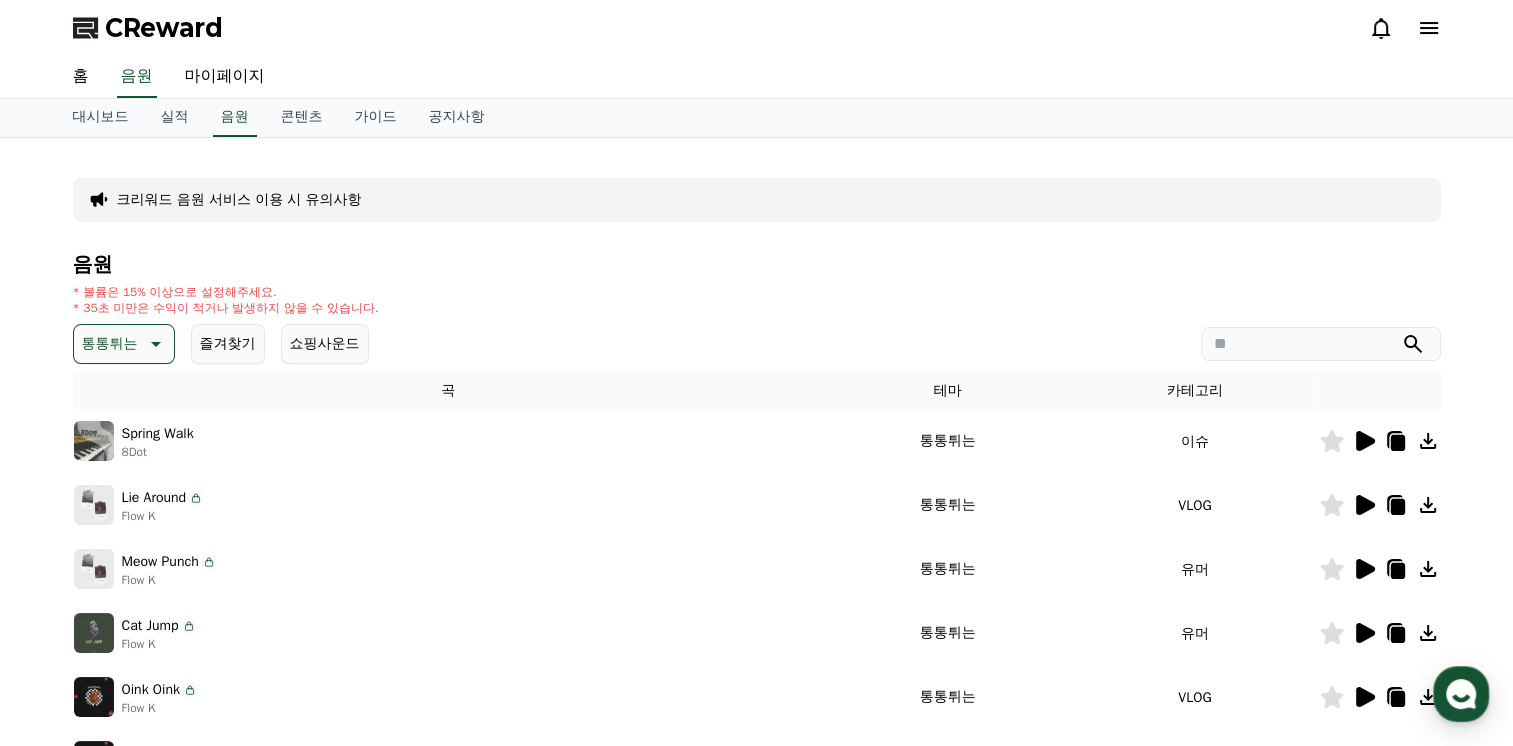 scroll, scrollTop: 0, scrollLeft: 0, axis: both 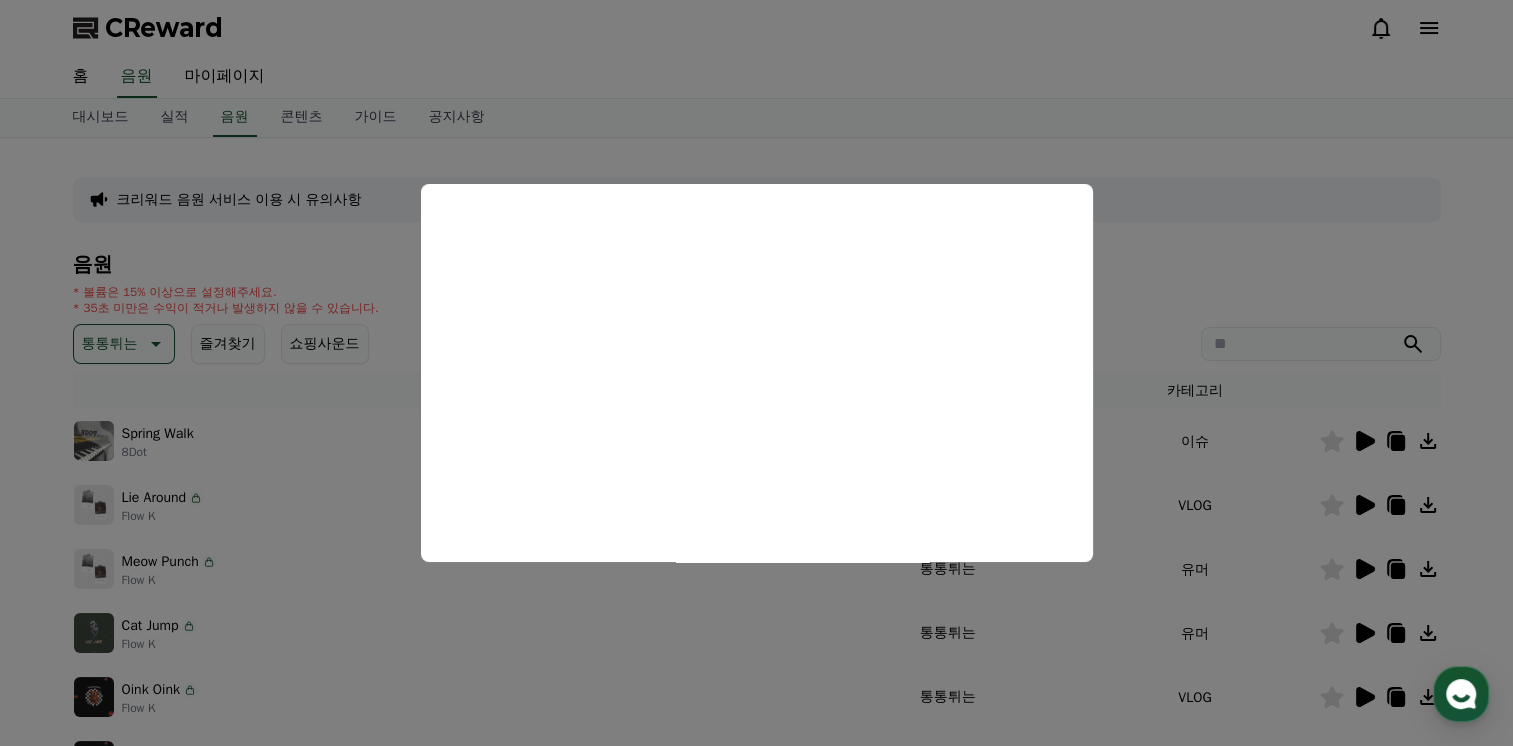 click at bounding box center (756, 373) 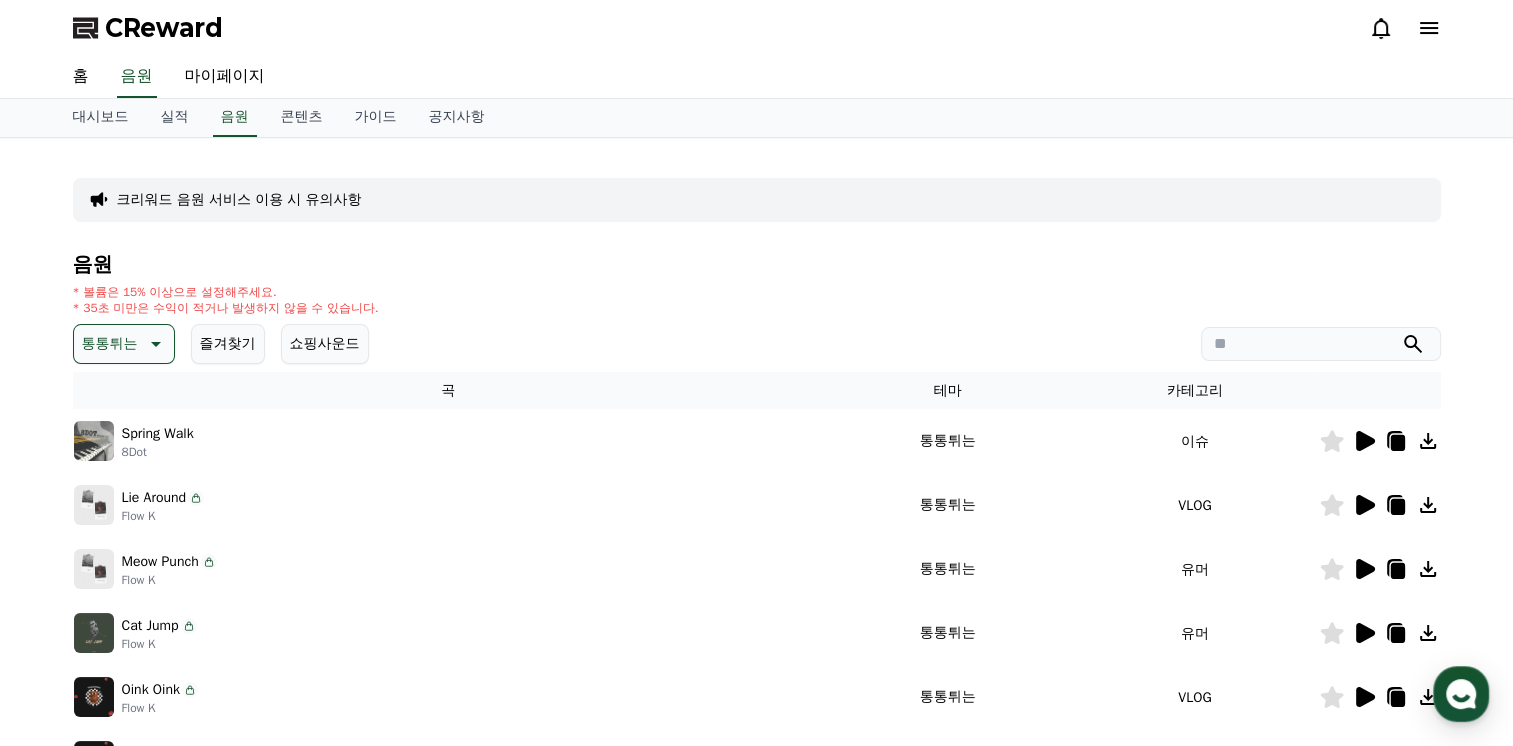 click 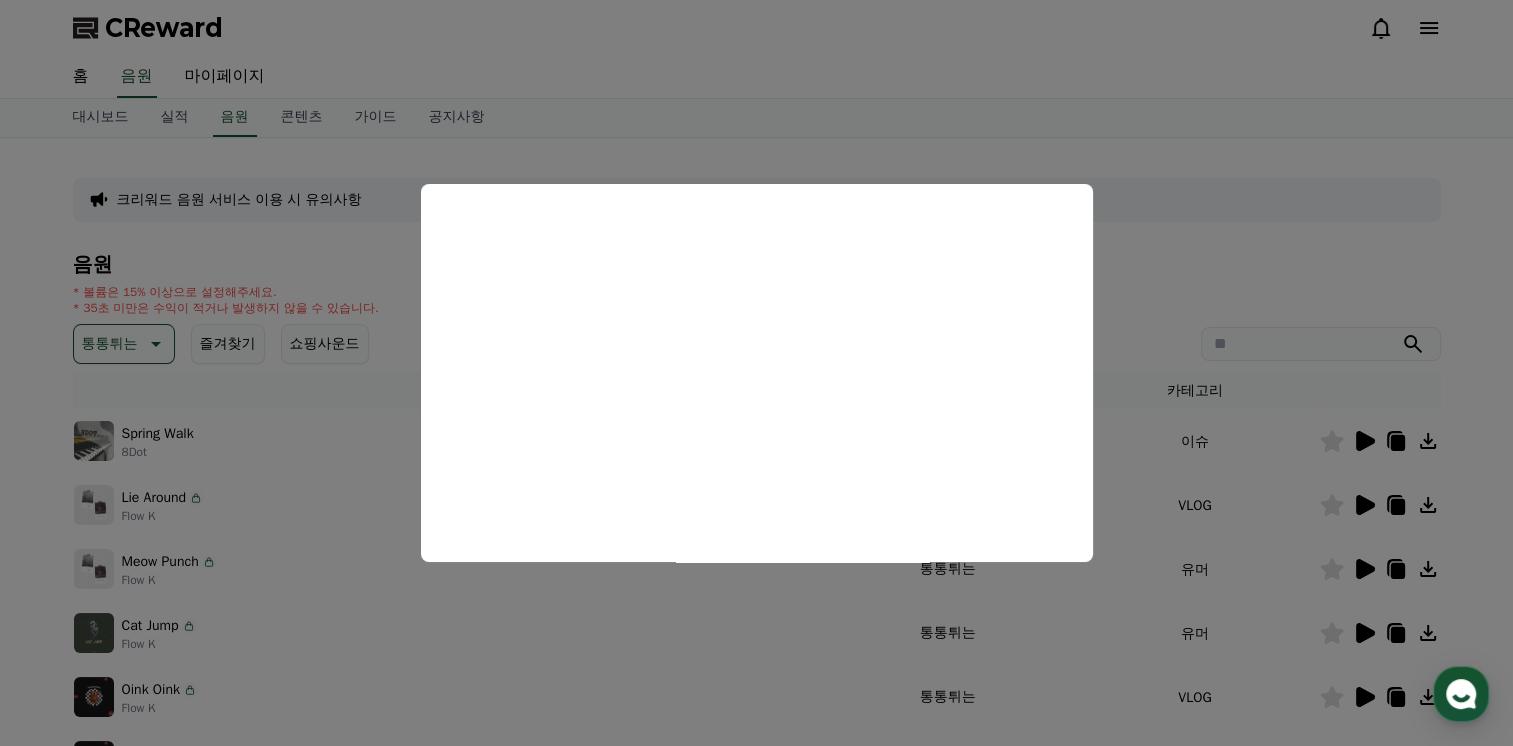 click at bounding box center (756, 373) 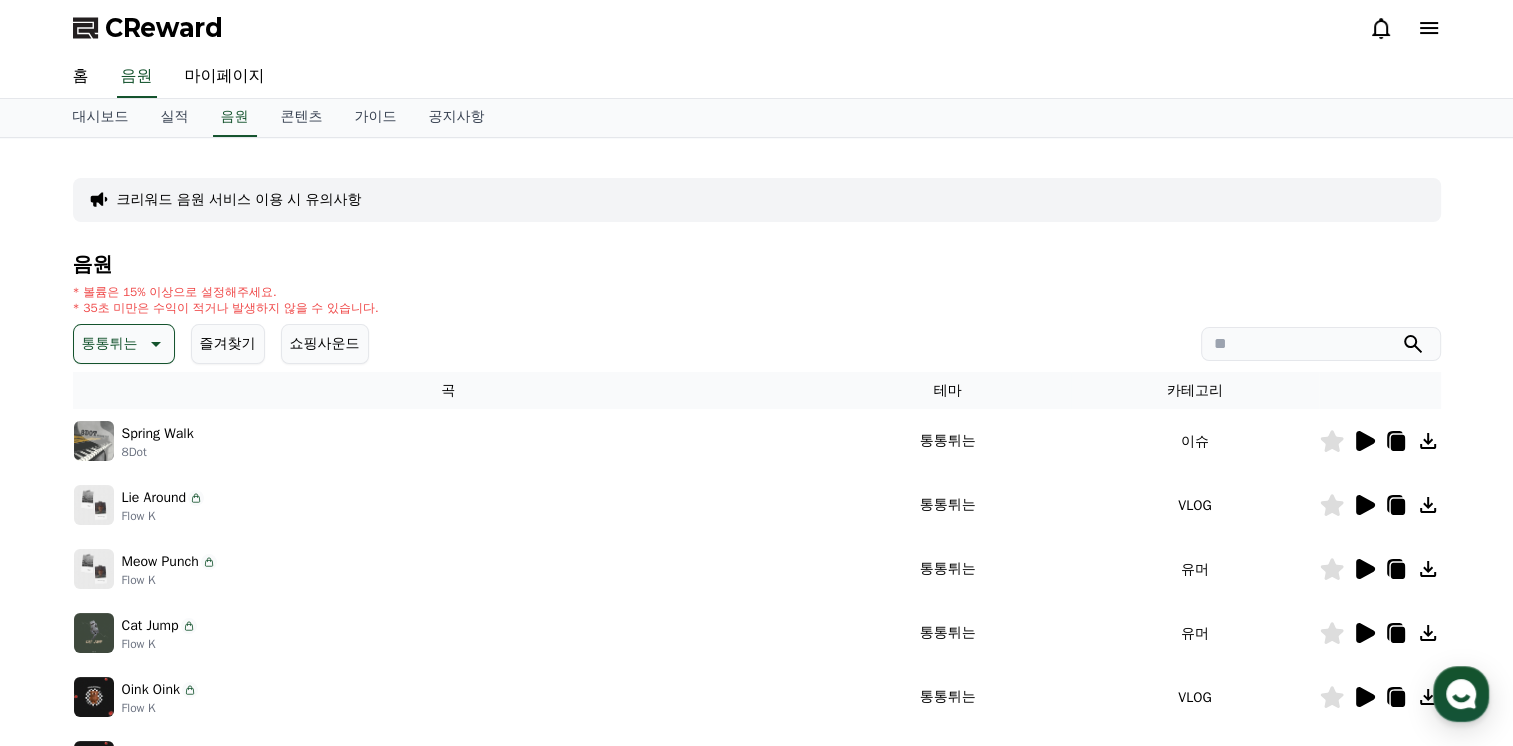 click 